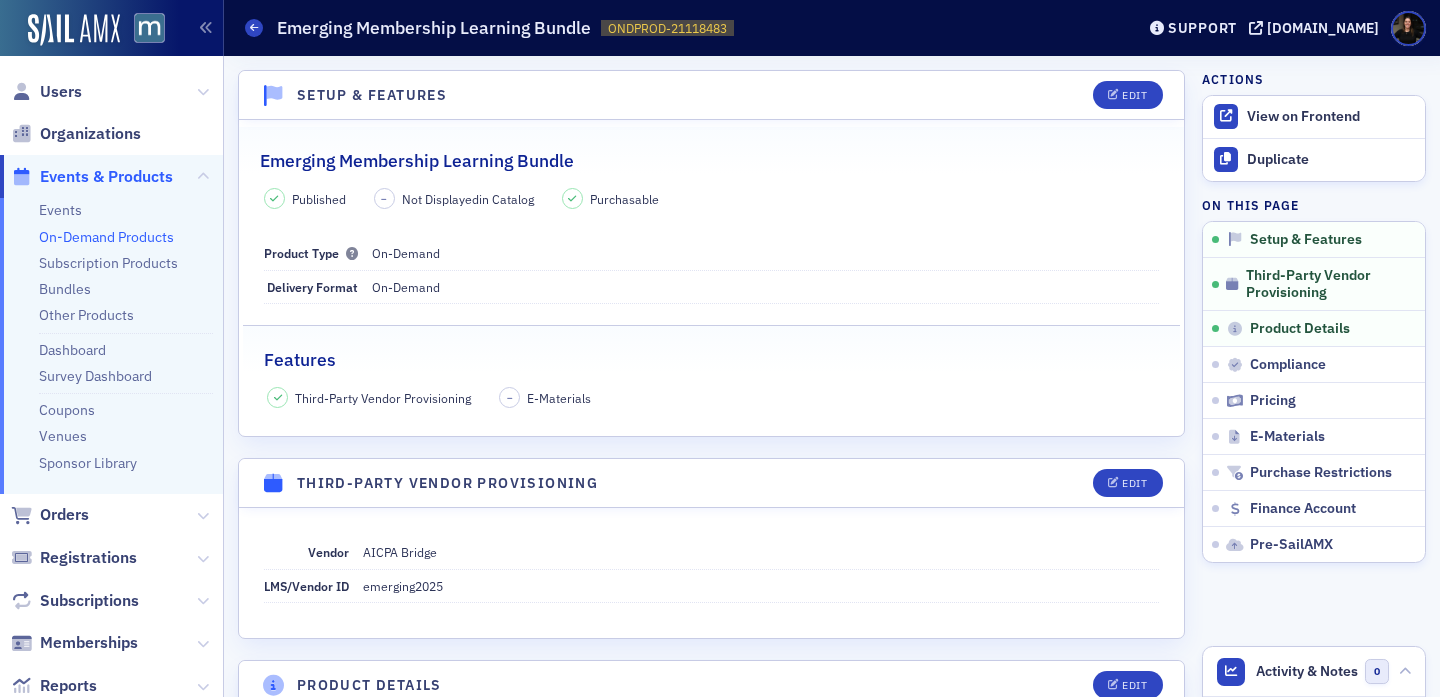 scroll, scrollTop: 0, scrollLeft: 0, axis: both 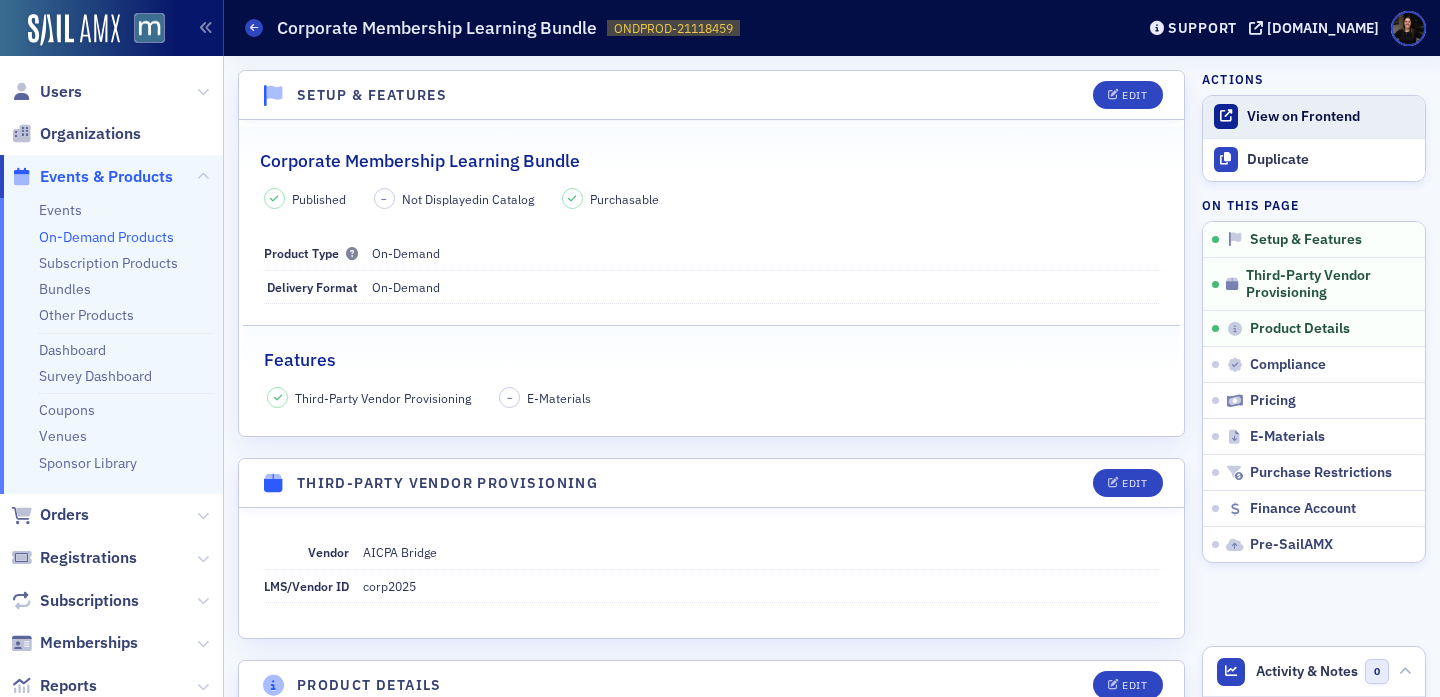click on "View on Frontend" 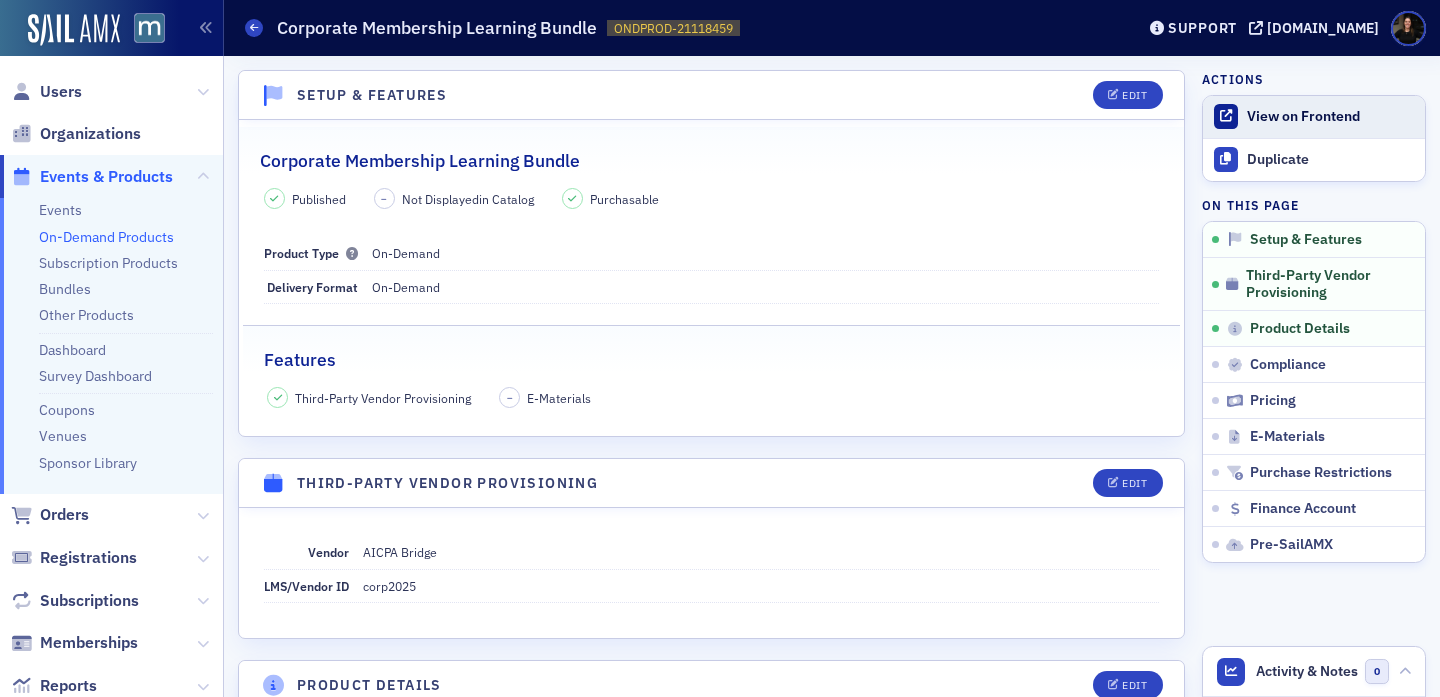 click on "View on Frontend" 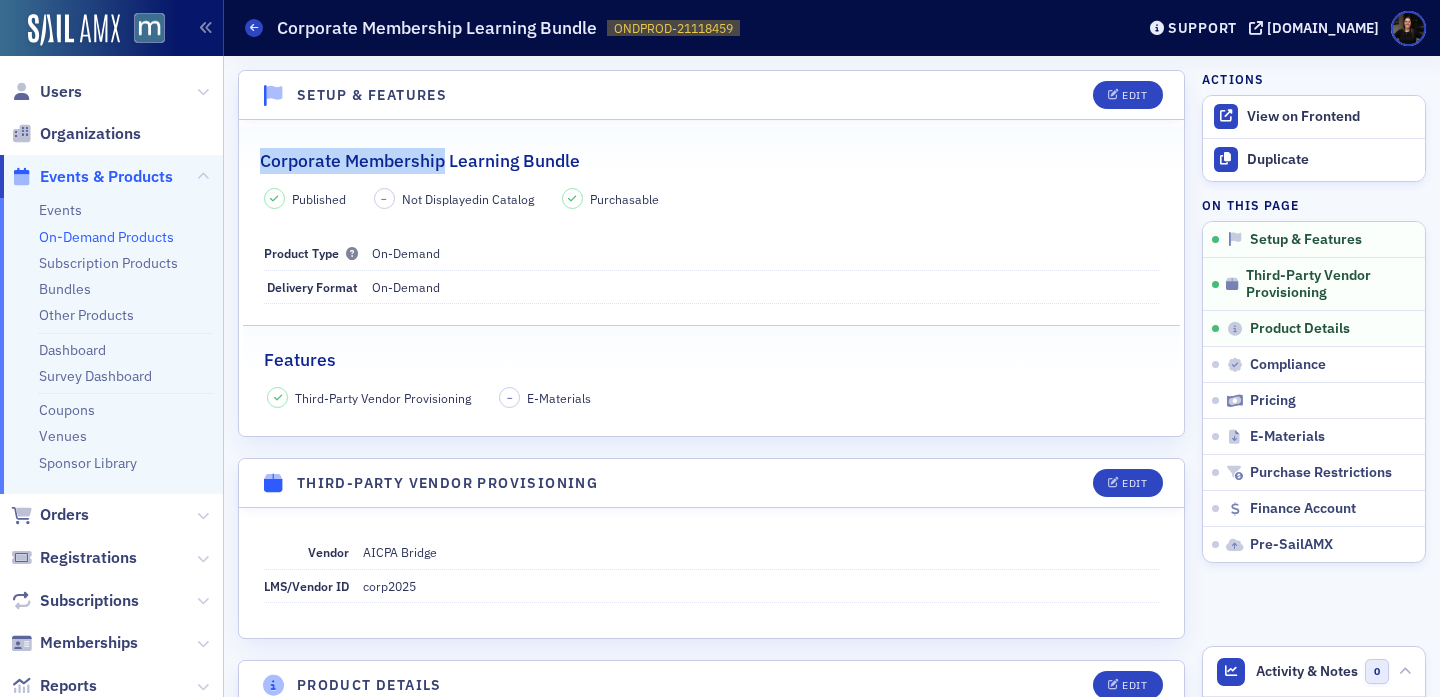 drag, startPoint x: 258, startPoint y: 160, endPoint x: 440, endPoint y: 170, distance: 182.27452 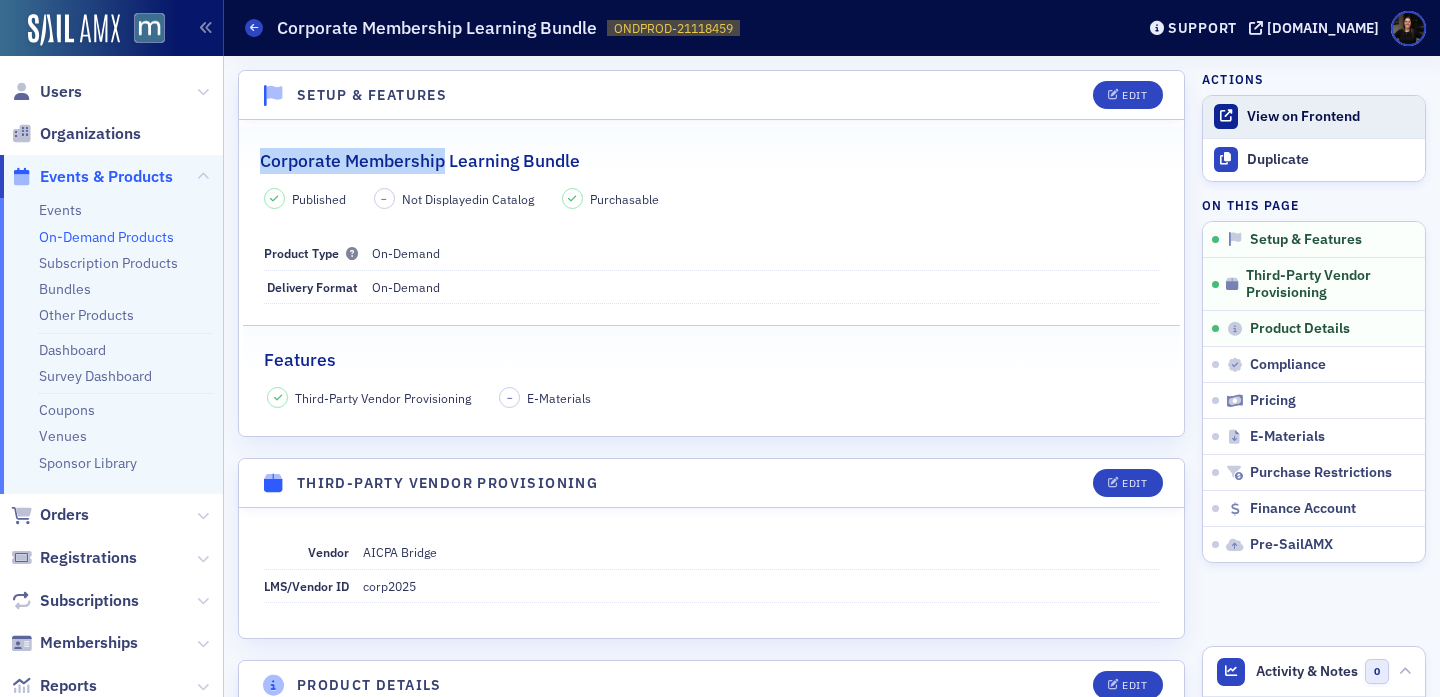 click on "View on Frontend" 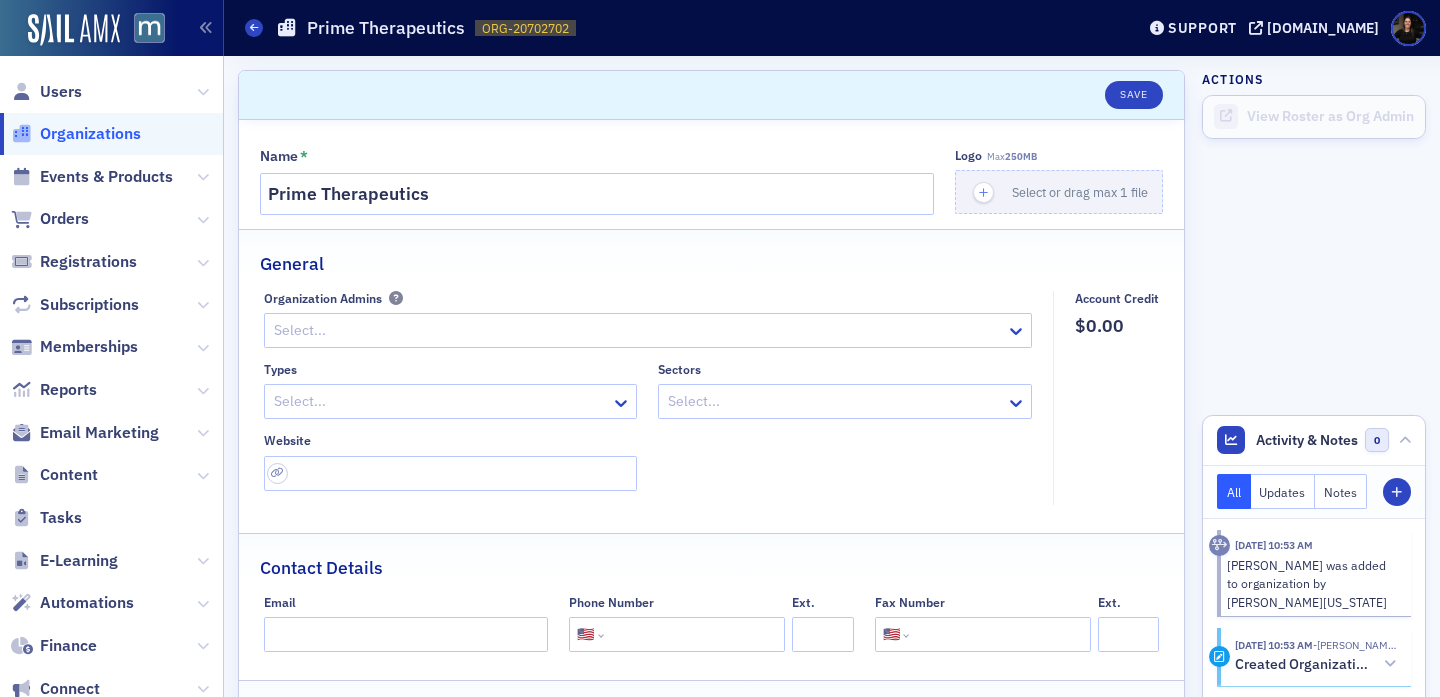 select on "US" 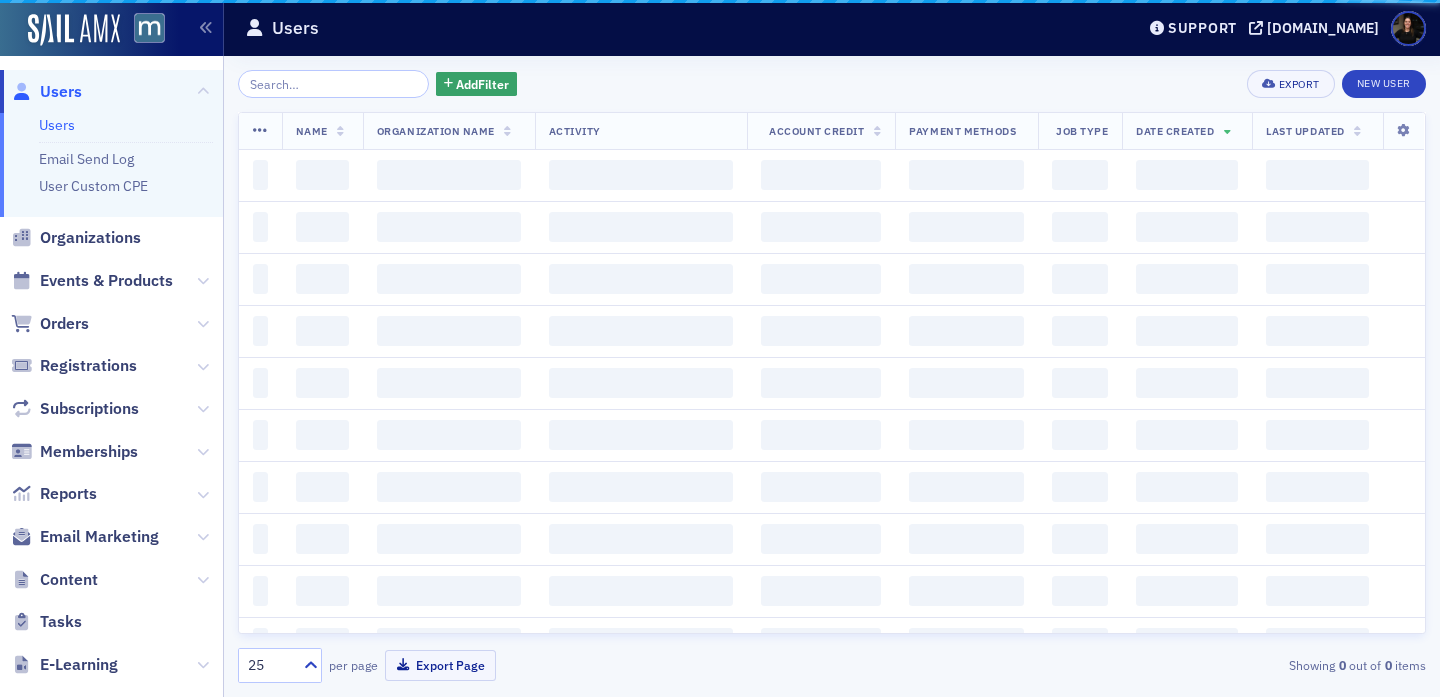 scroll, scrollTop: 0, scrollLeft: 0, axis: both 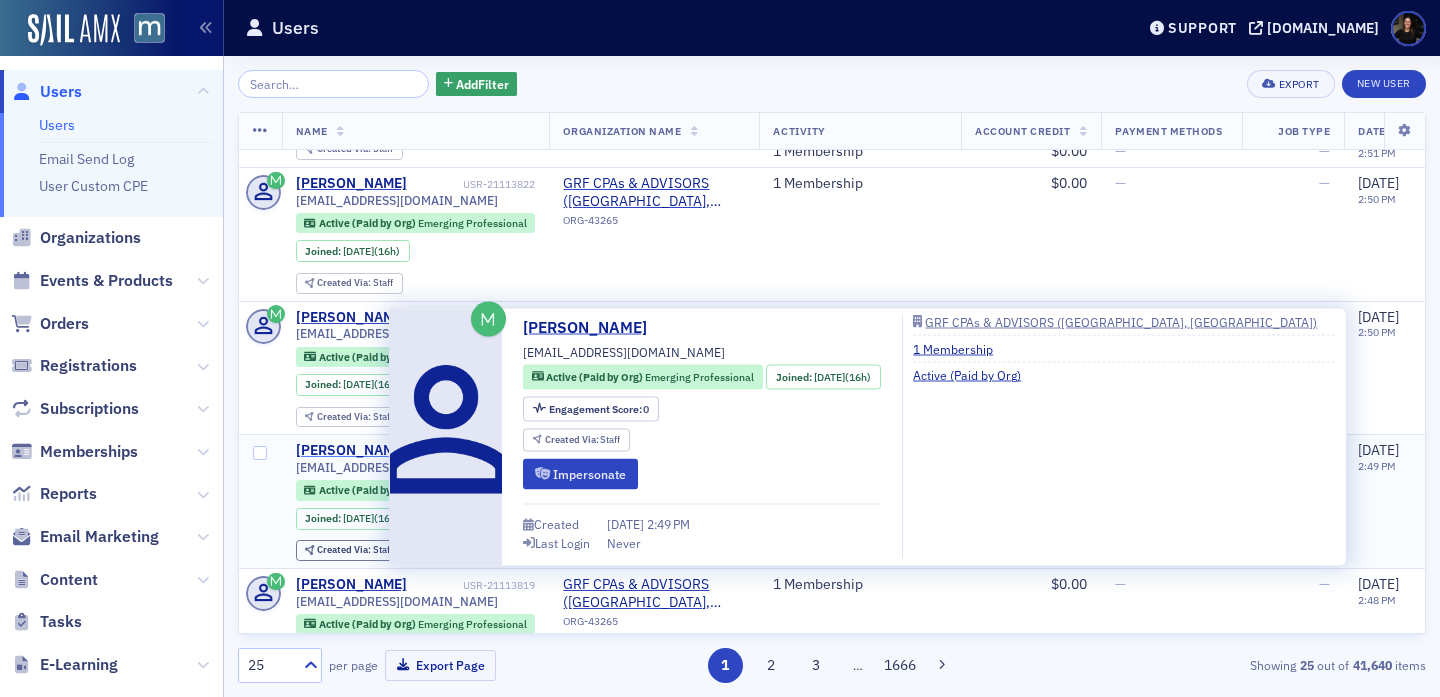 click on "[PERSON_NAME]" 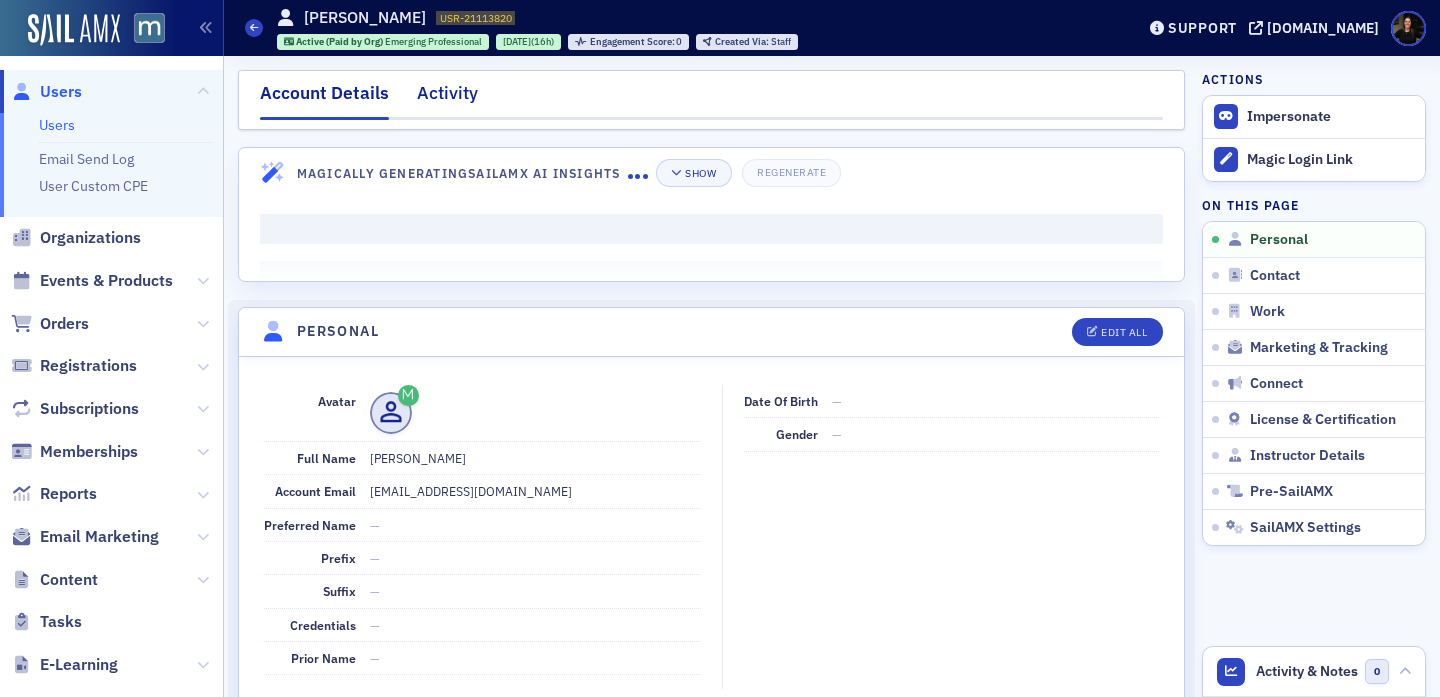 click on "Activity" 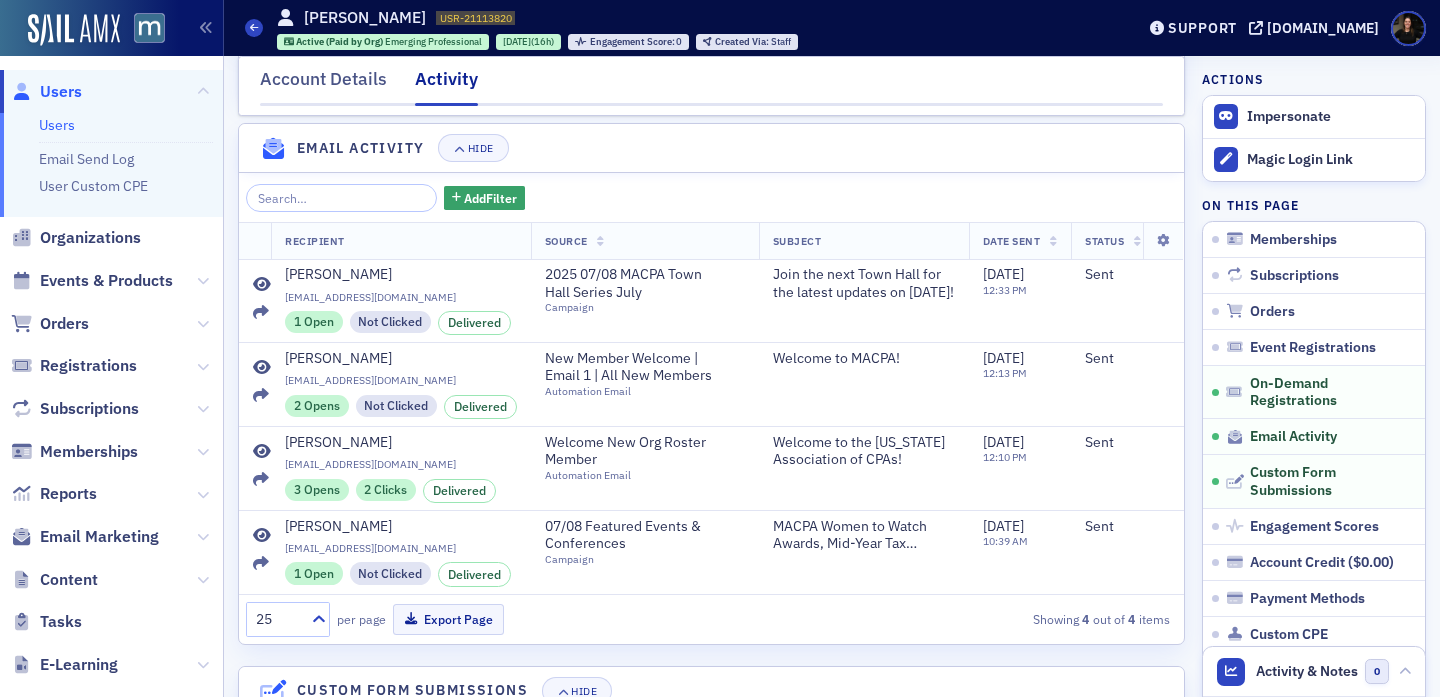 scroll, scrollTop: 605, scrollLeft: 0, axis: vertical 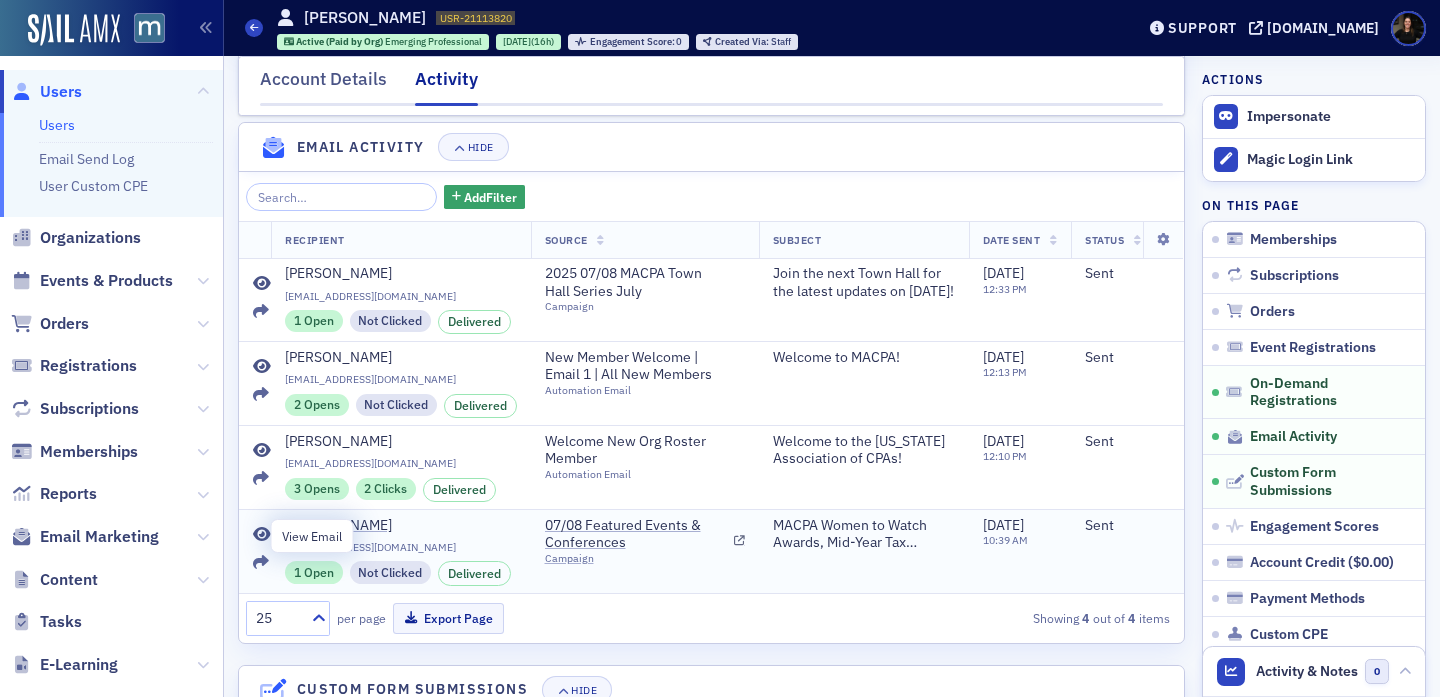 click 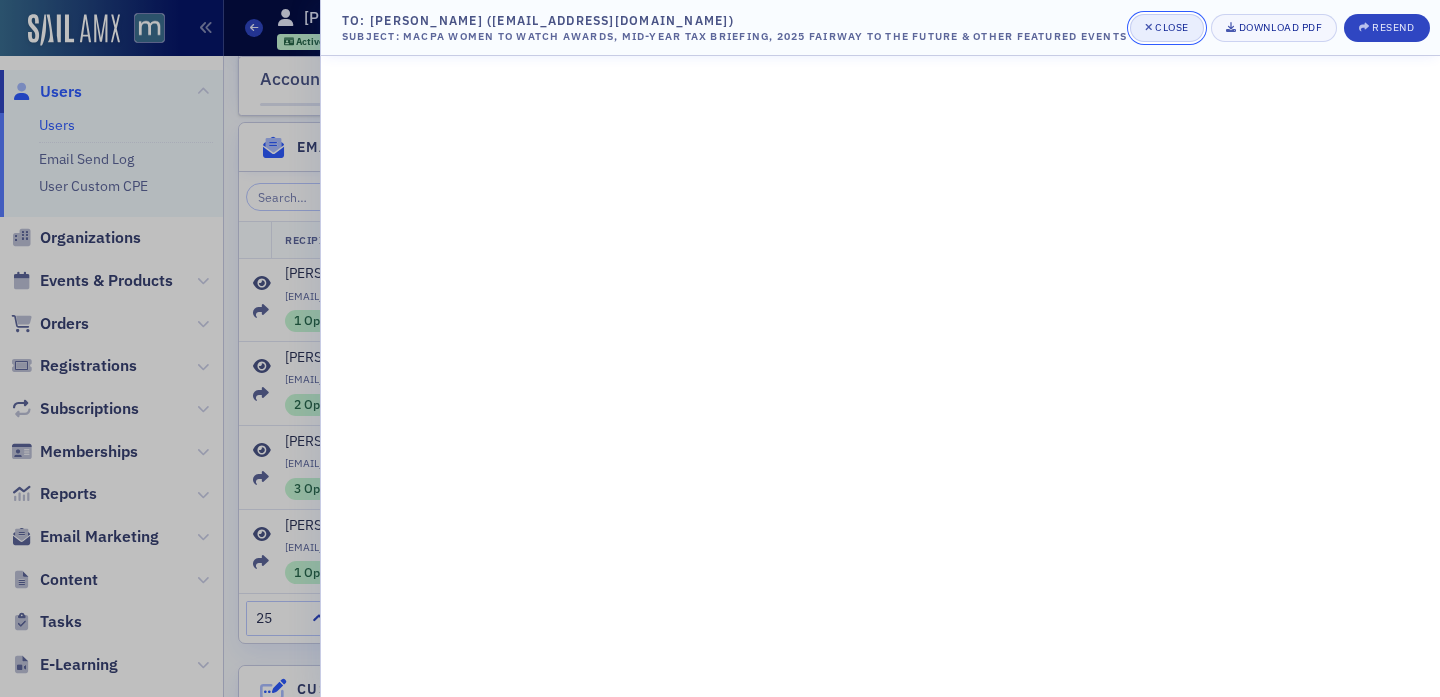 click on "Close" at bounding box center (1167, 28) 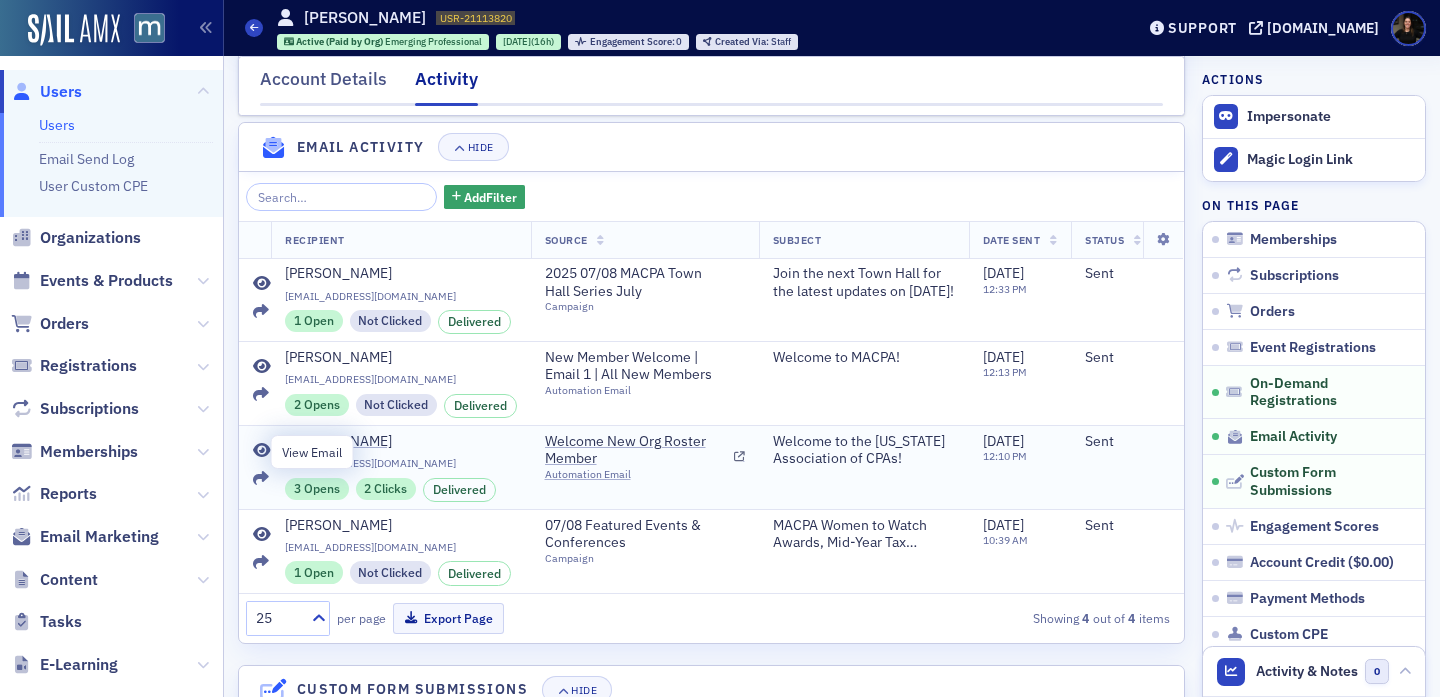 click 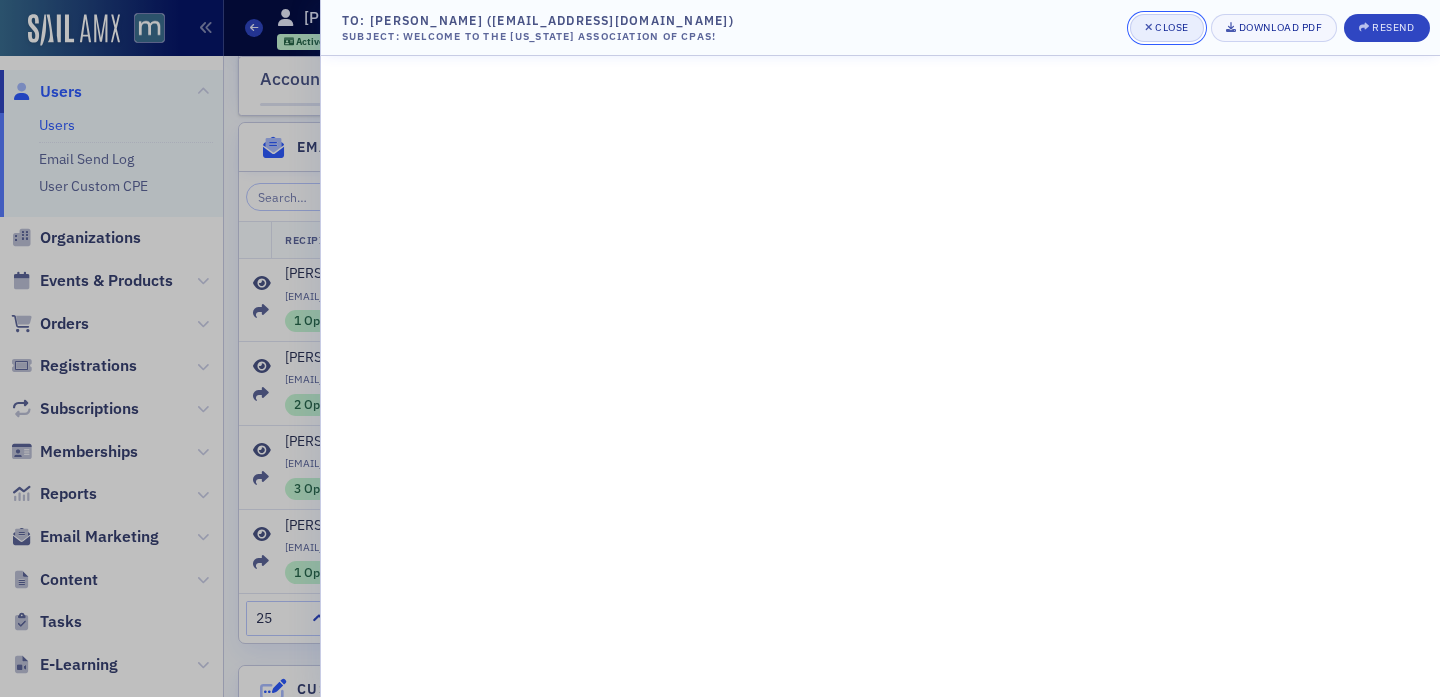 click 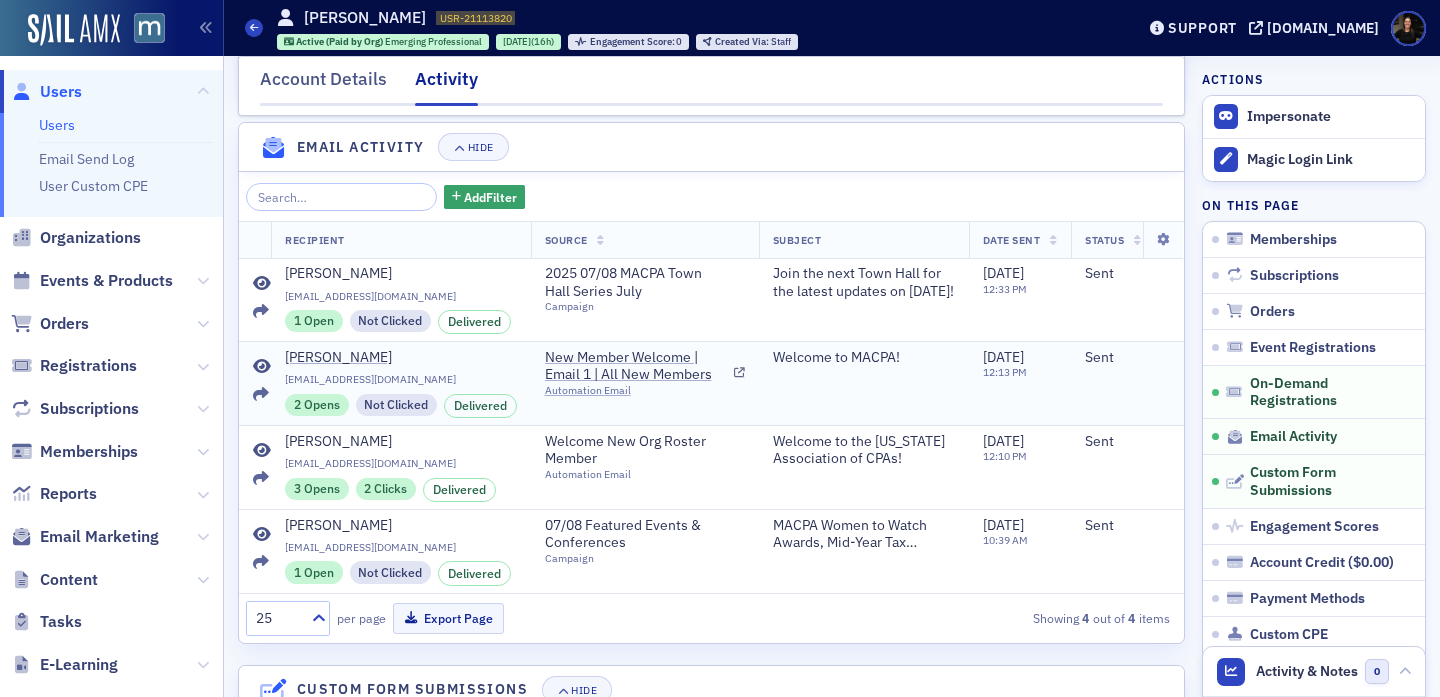 click on "Sydney Strean sstrean@grfcpa.com 2 Opens Not Clicked Delivered" 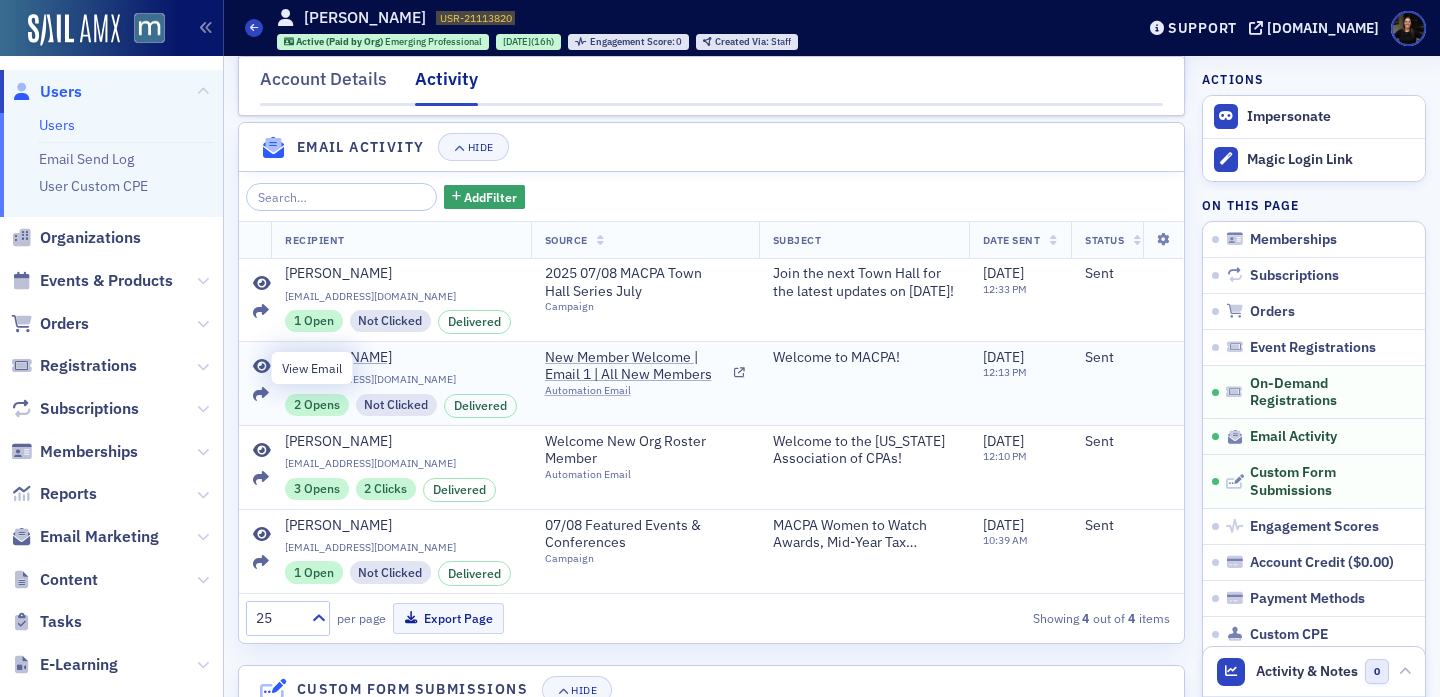 click 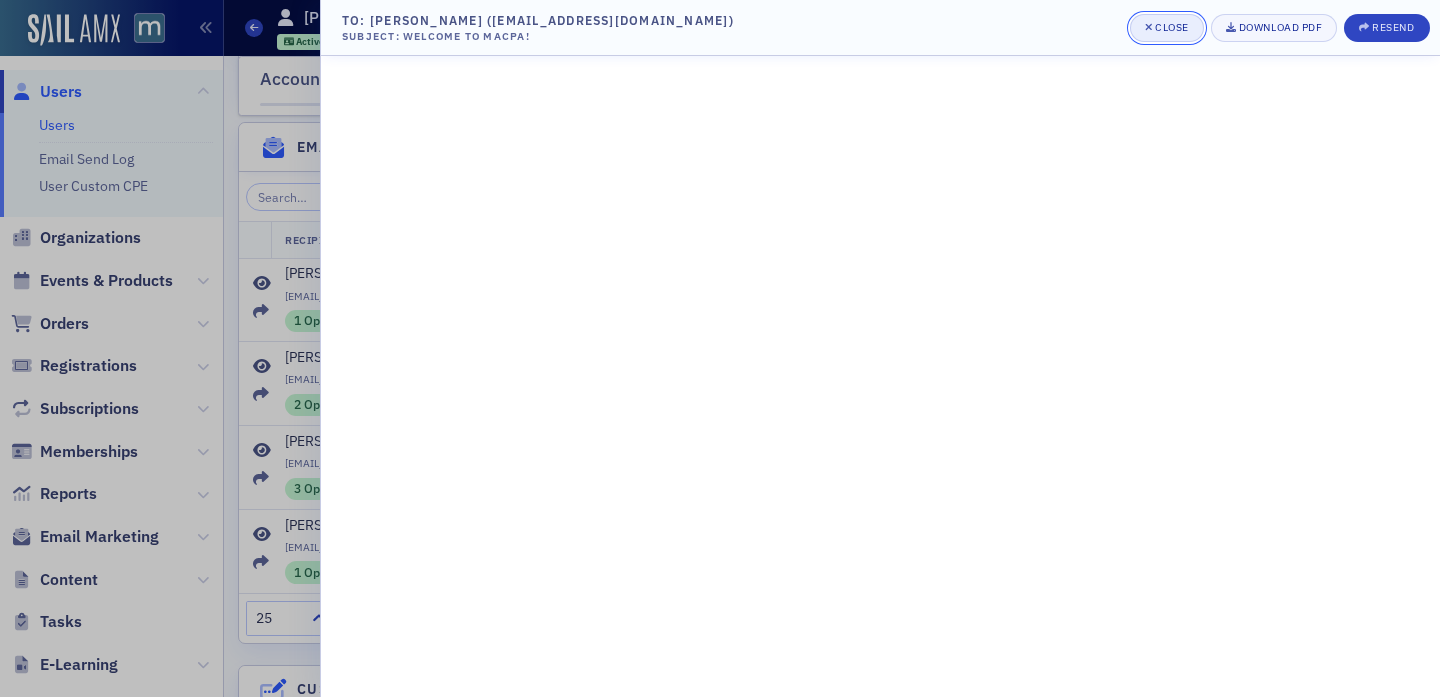 click on "Close" at bounding box center (1172, 27) 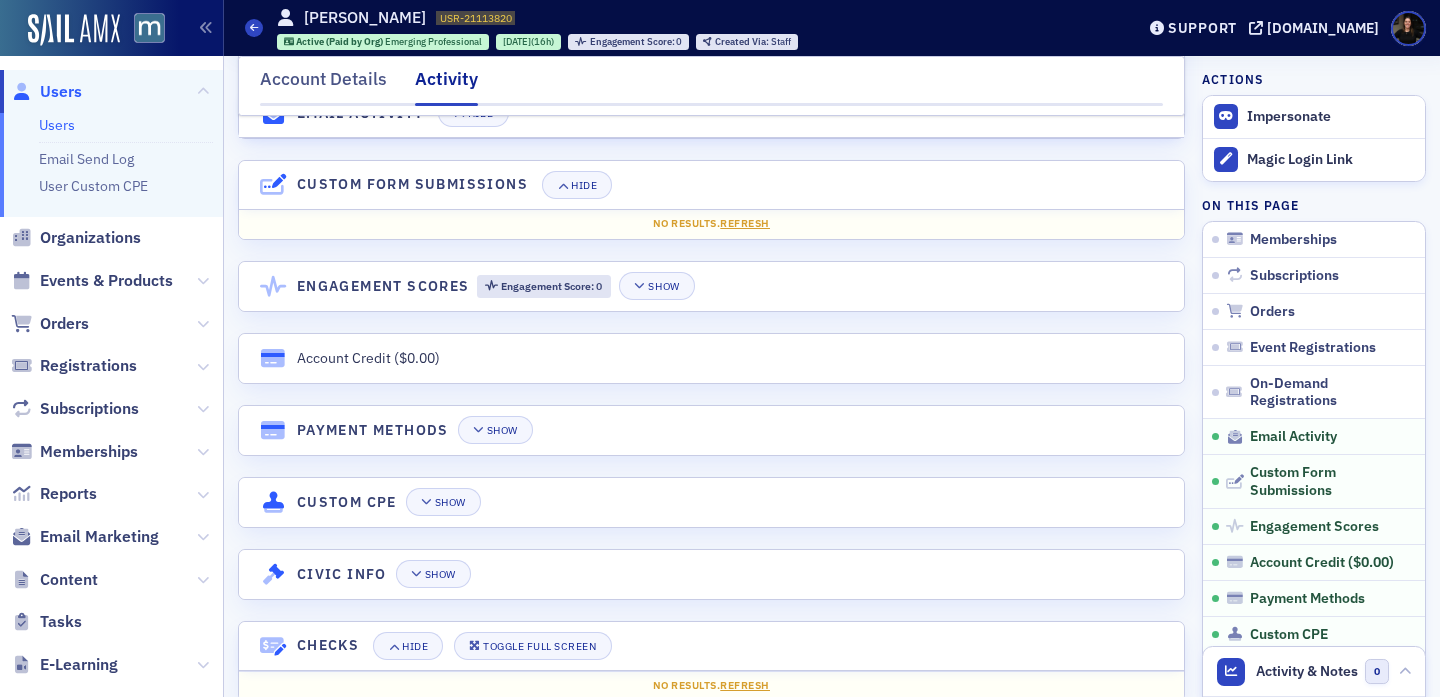 scroll, scrollTop: 1150, scrollLeft: 0, axis: vertical 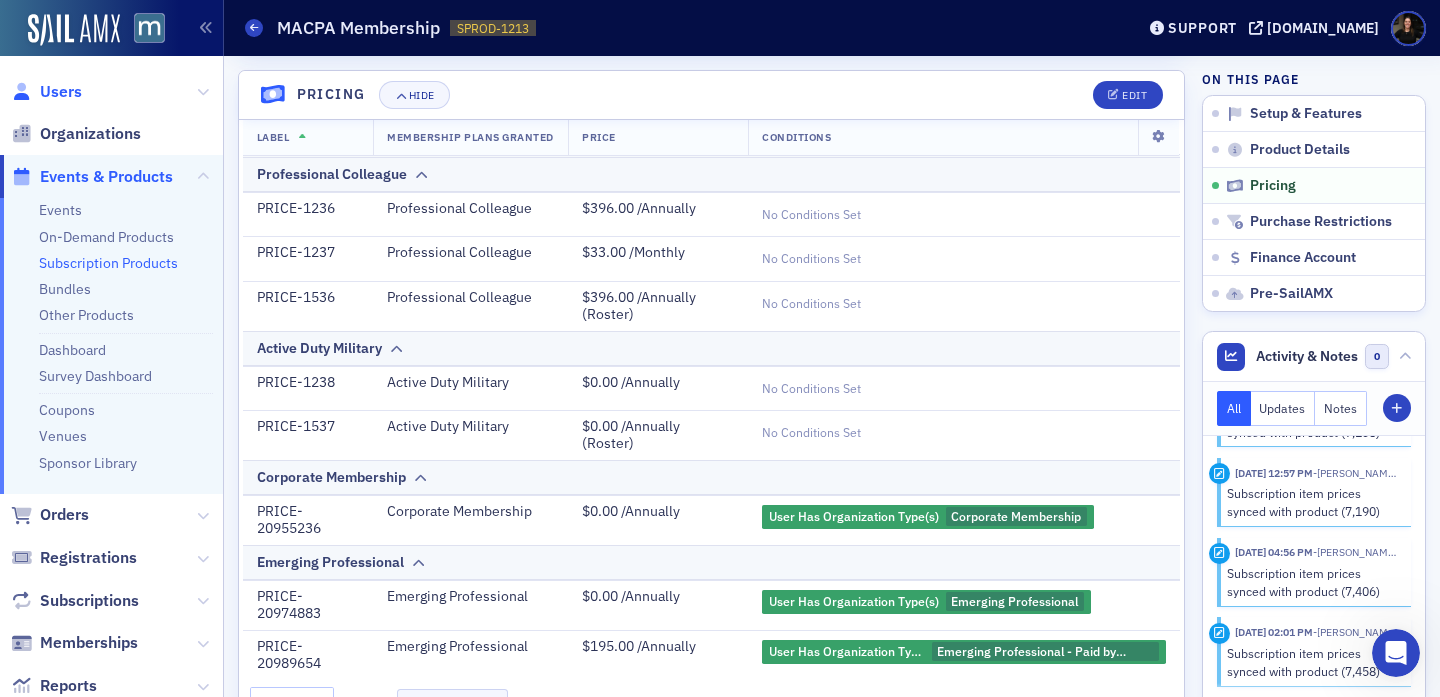 click on "Users" 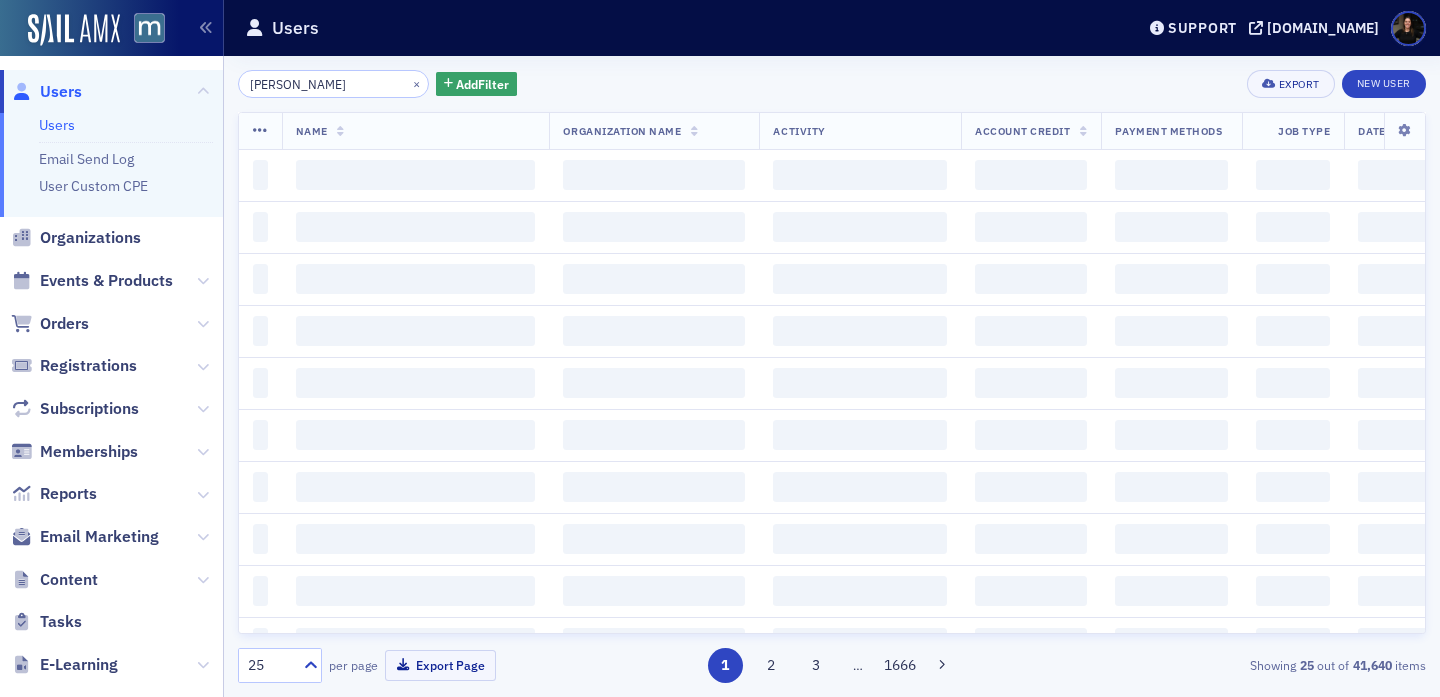 scroll, scrollTop: 0, scrollLeft: 0, axis: both 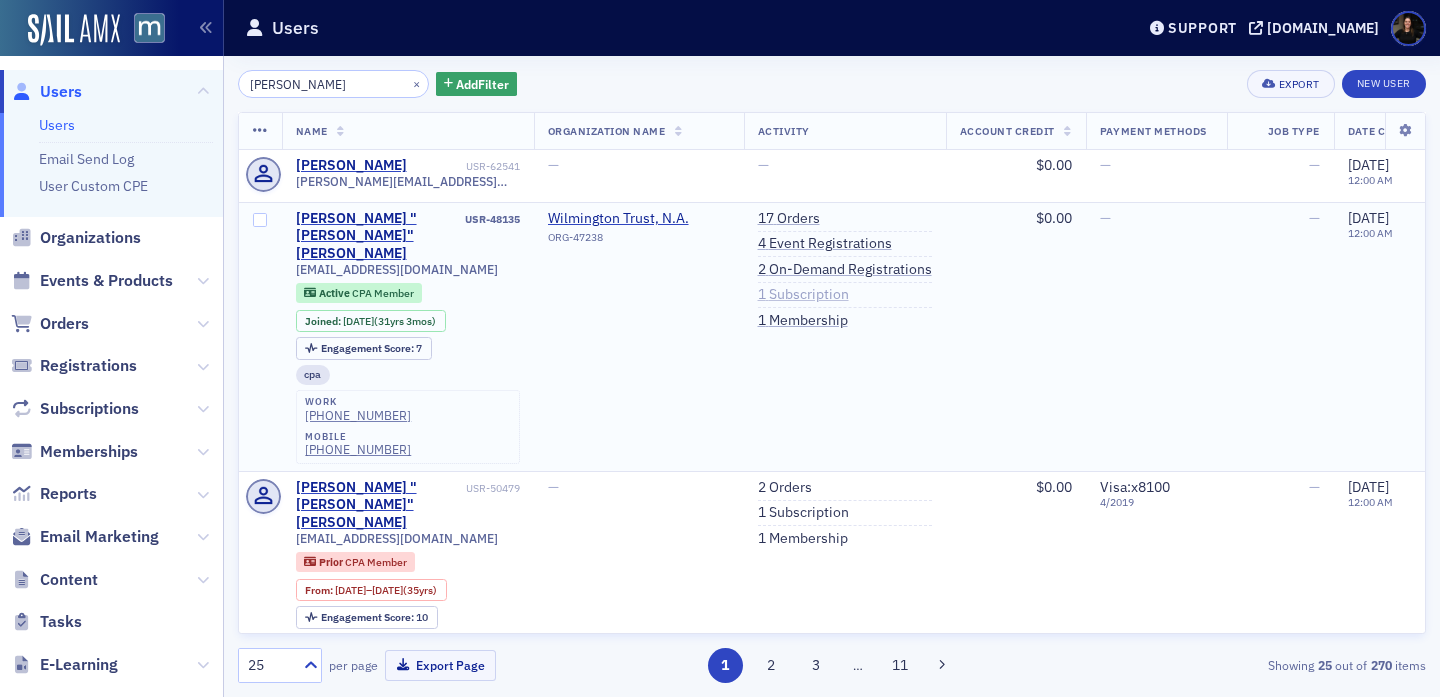 type on "[PERSON_NAME]" 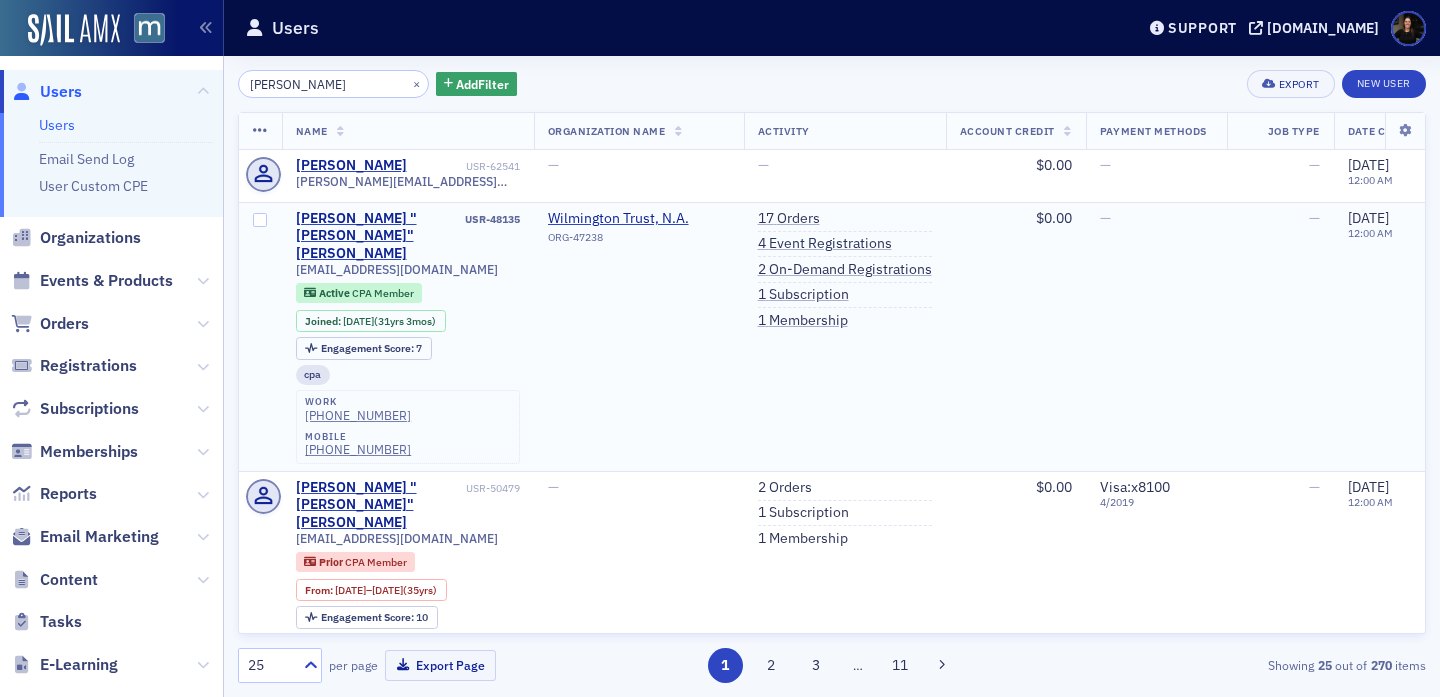 click on "1   Subscription" 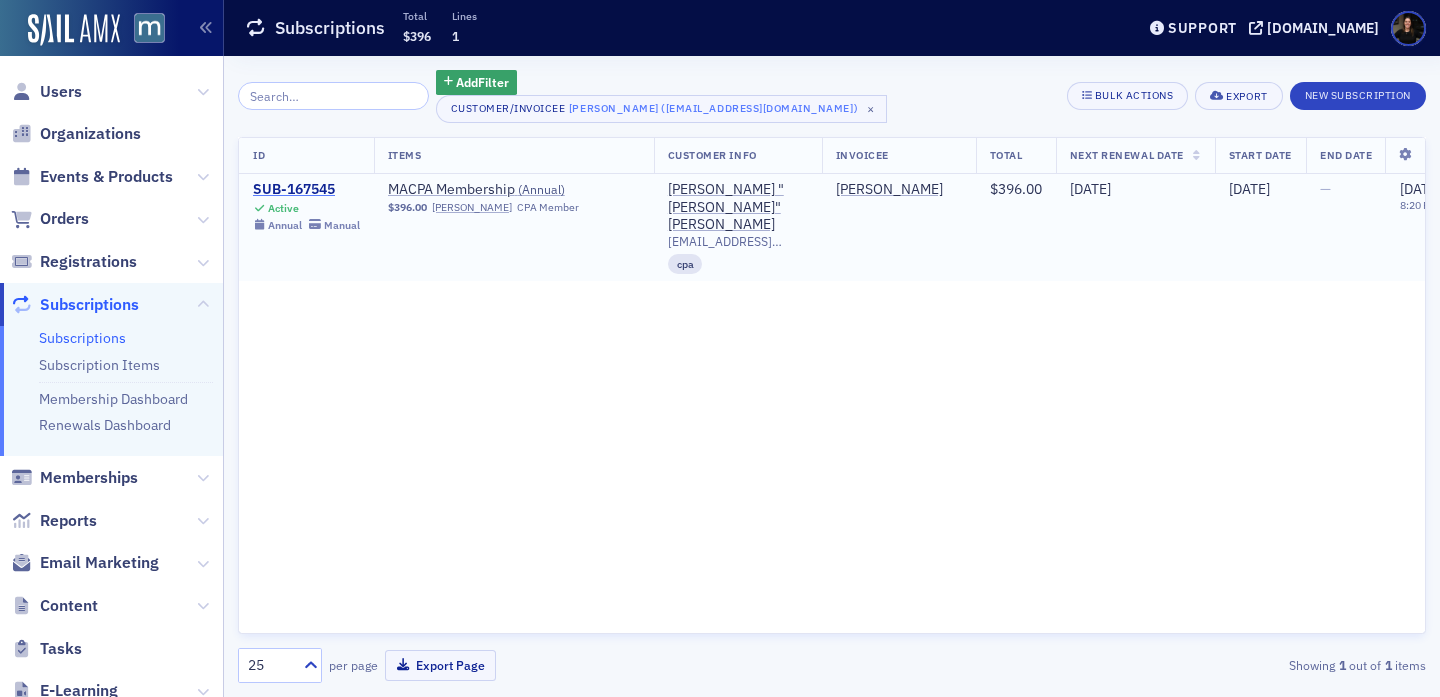 click on "SUB-167545" 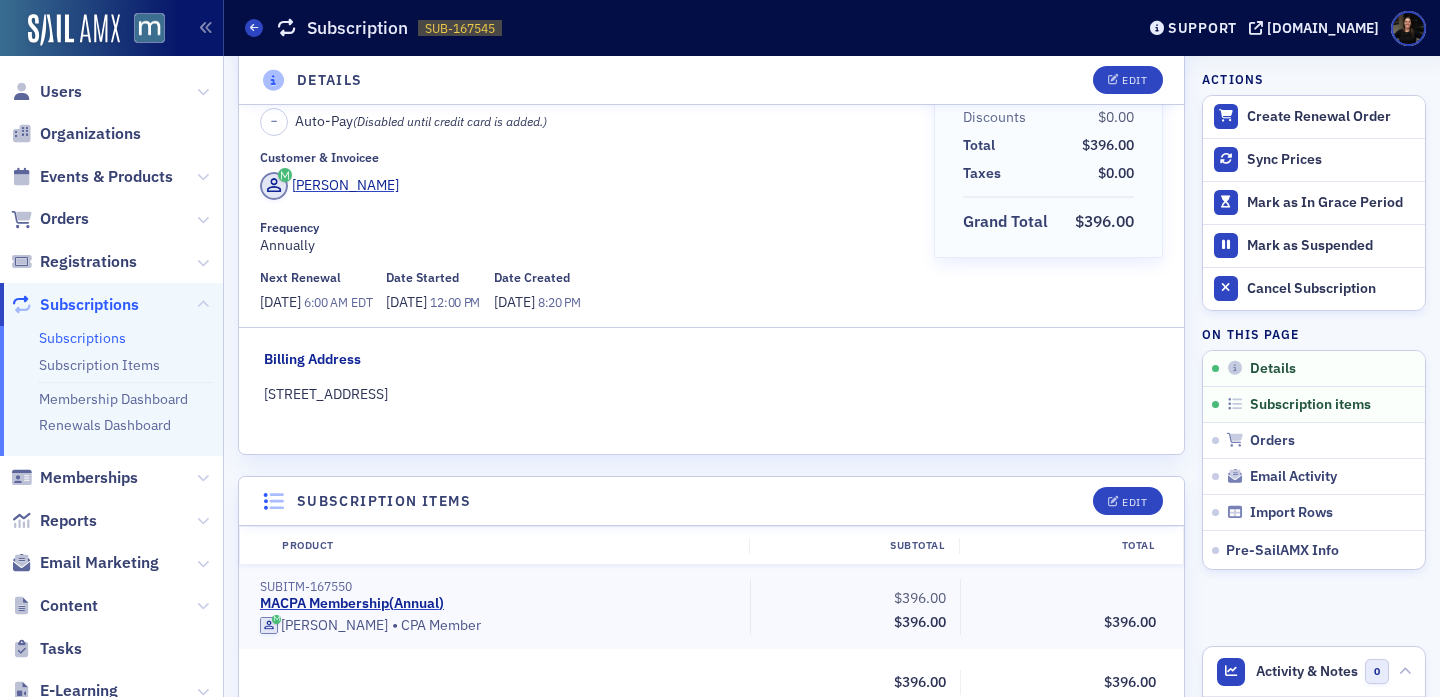 scroll, scrollTop: 91, scrollLeft: 0, axis: vertical 